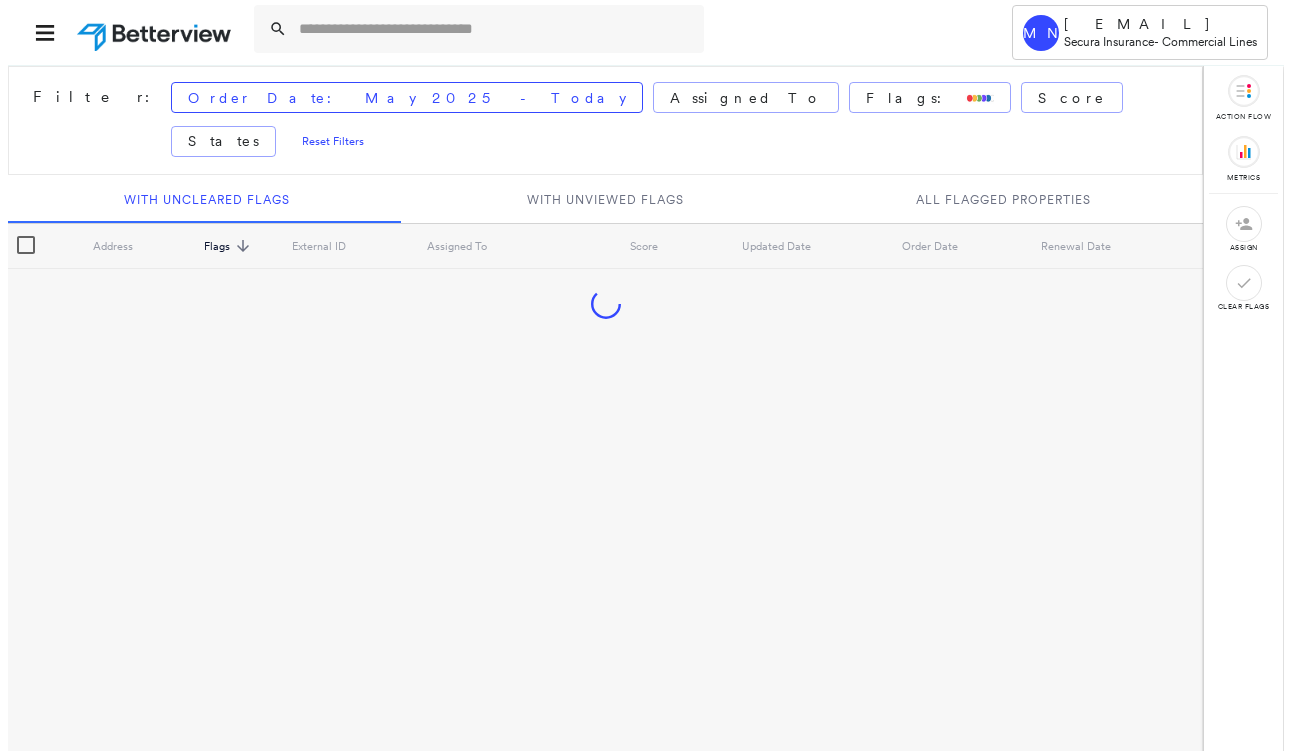scroll, scrollTop: 0, scrollLeft: 0, axis: both 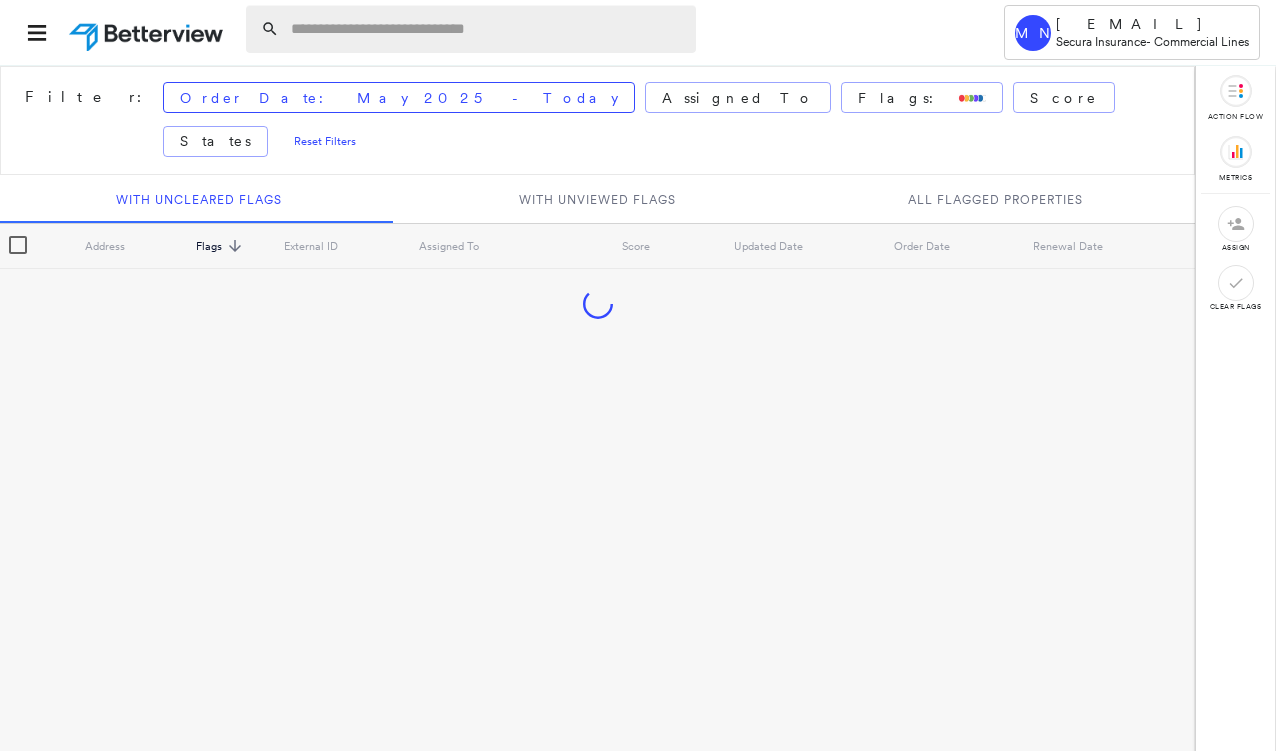 click at bounding box center [487, 29] 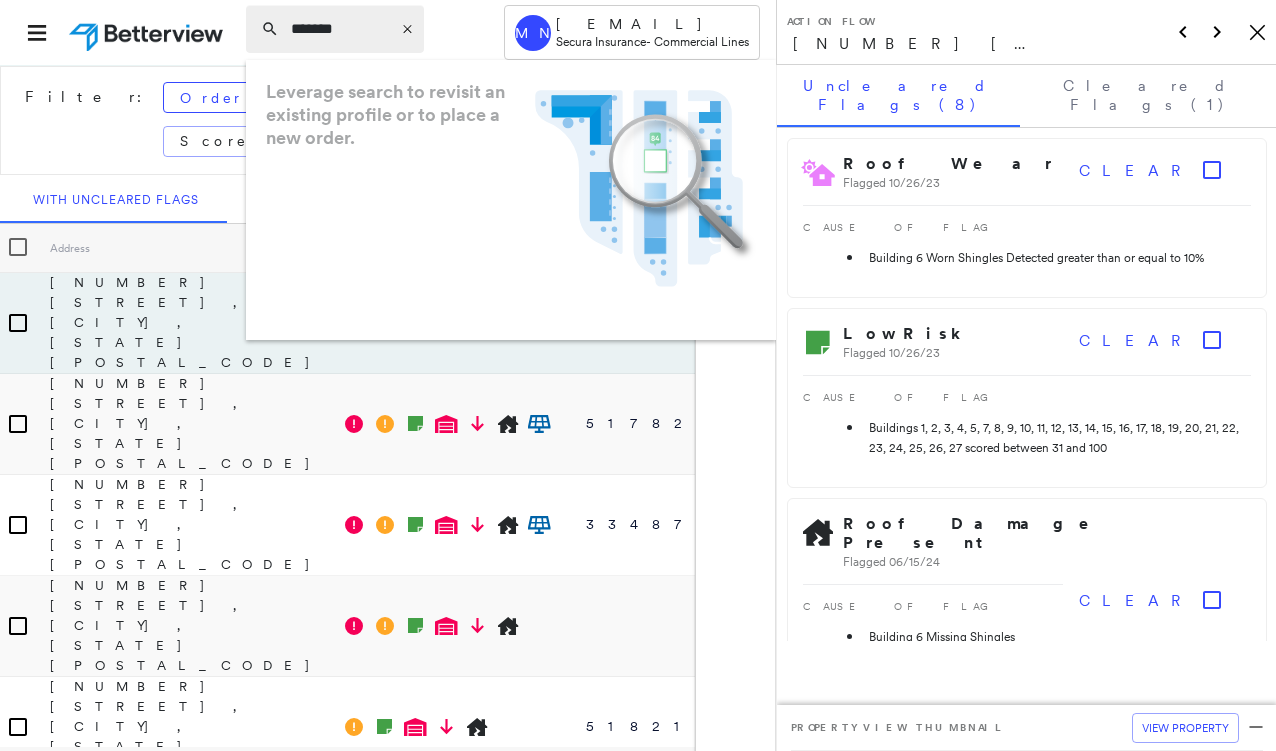 type on "*******" 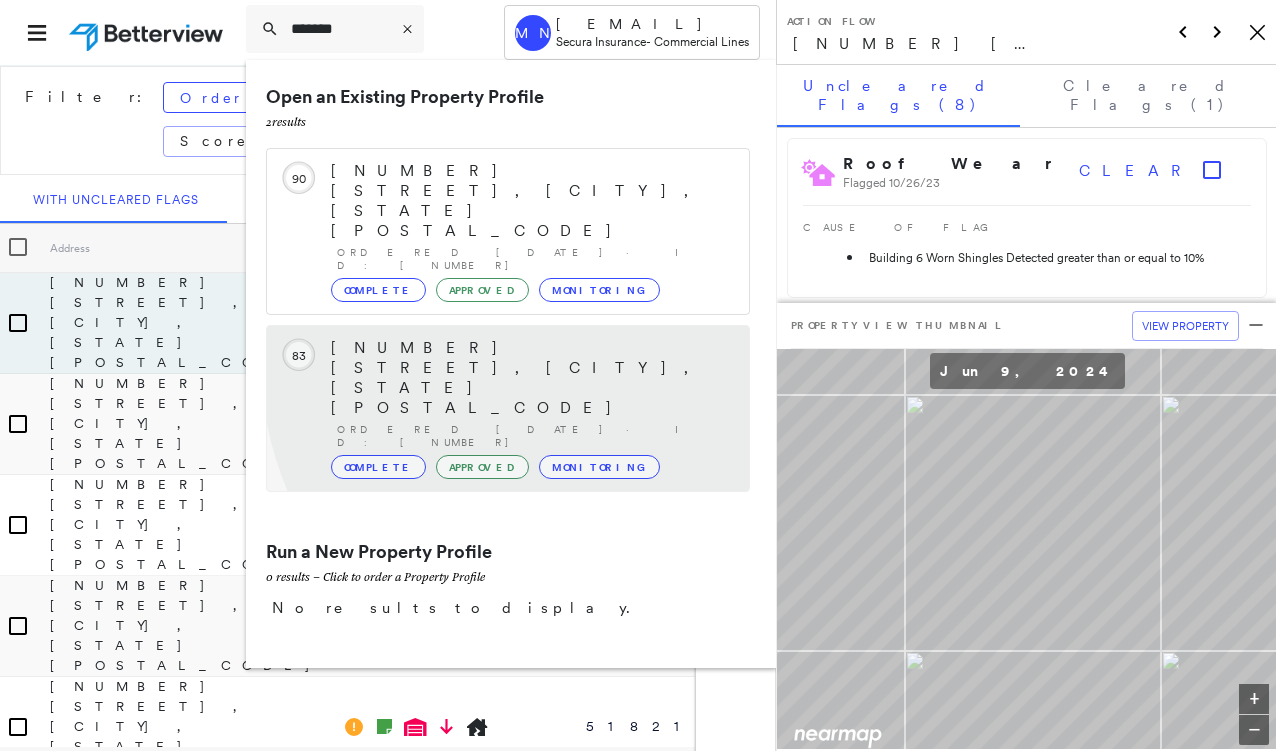 click on "[NUMBER] [STREET], [CITY], [STATE] [POSTAL_CODE]" at bounding box center (530, 378) 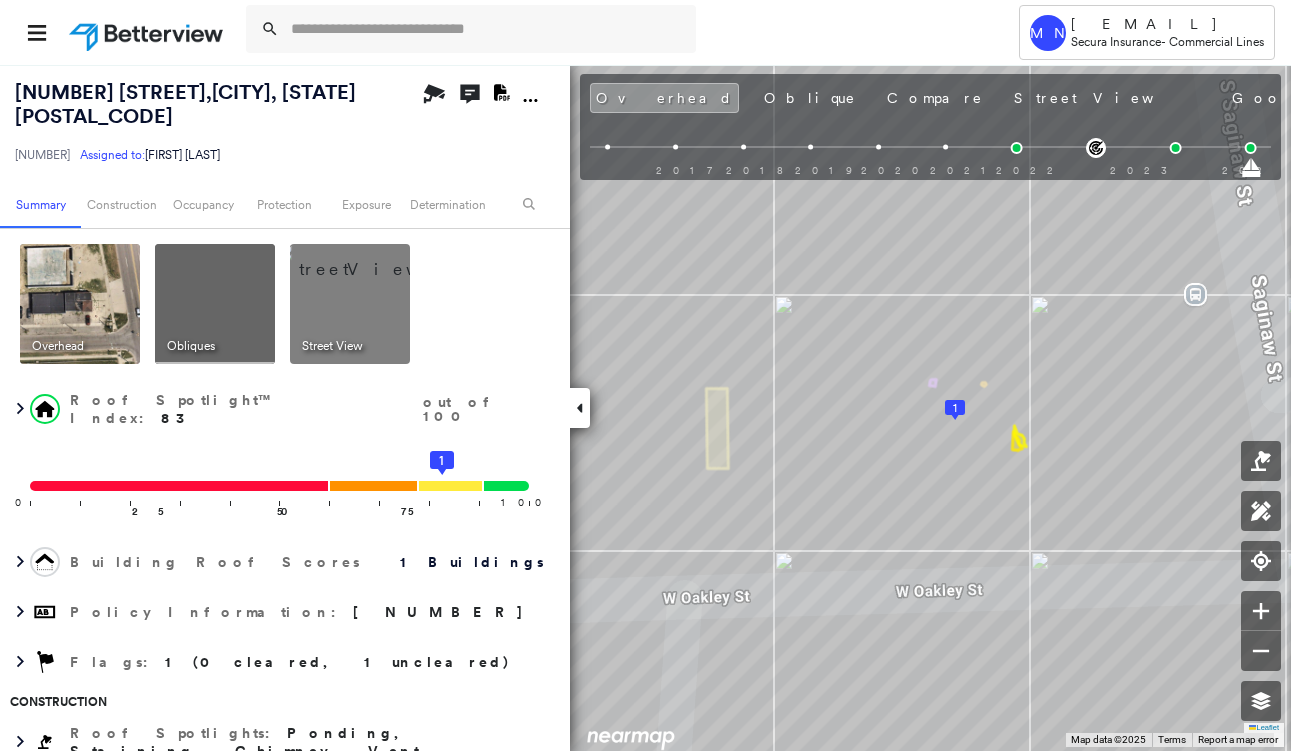 click on "Download PDF Report" 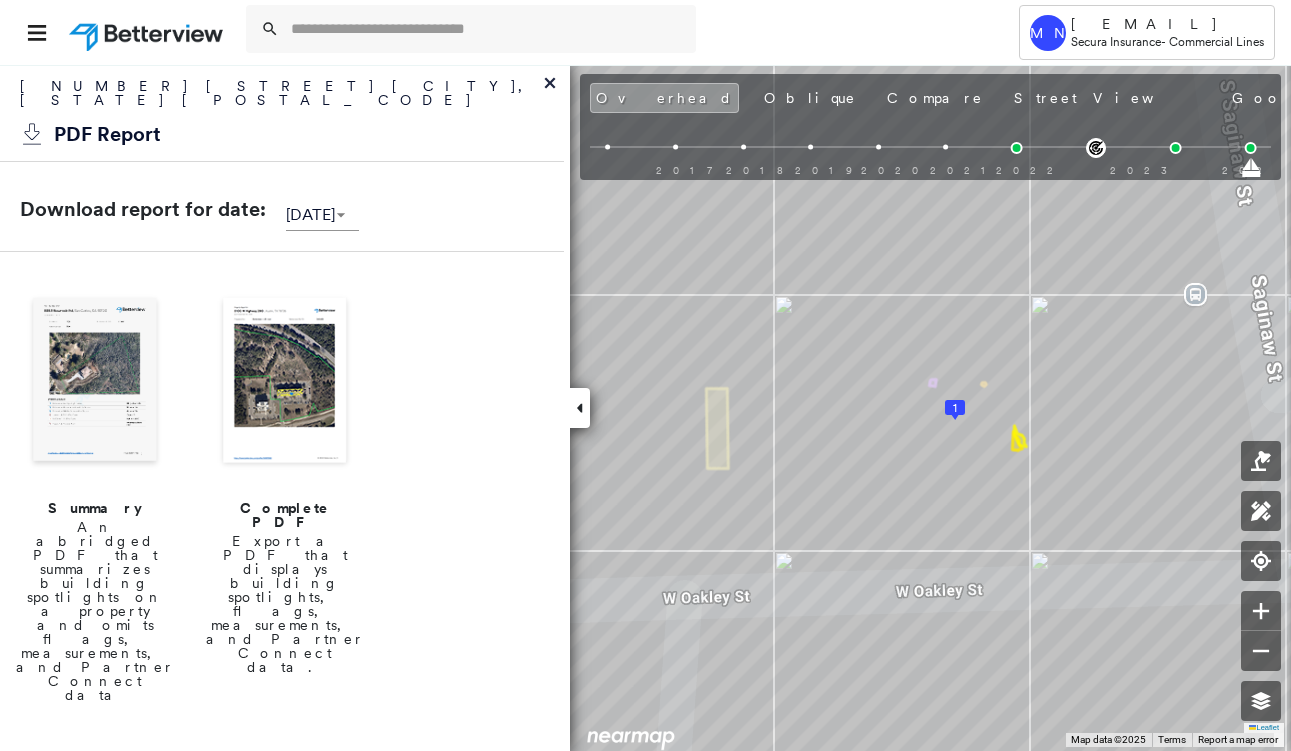 click at bounding box center [285, 382] 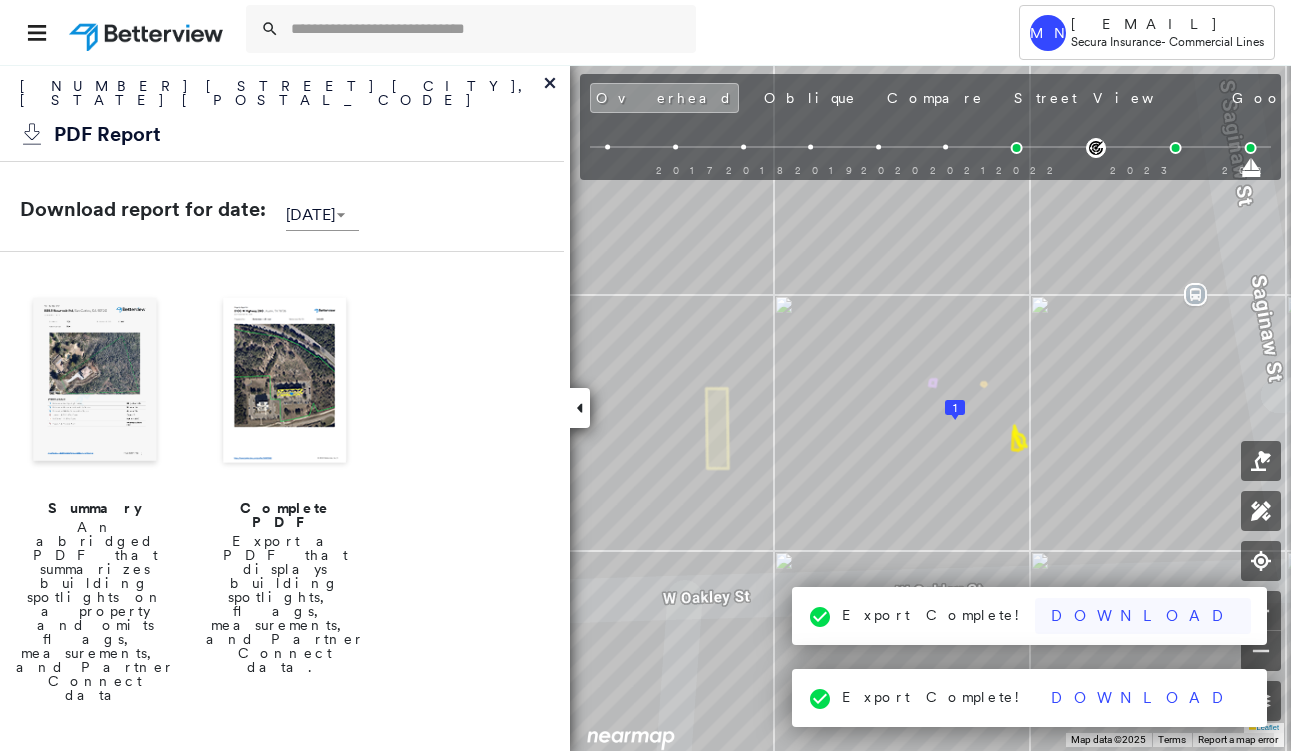 click on "Download" at bounding box center (1143, 616) 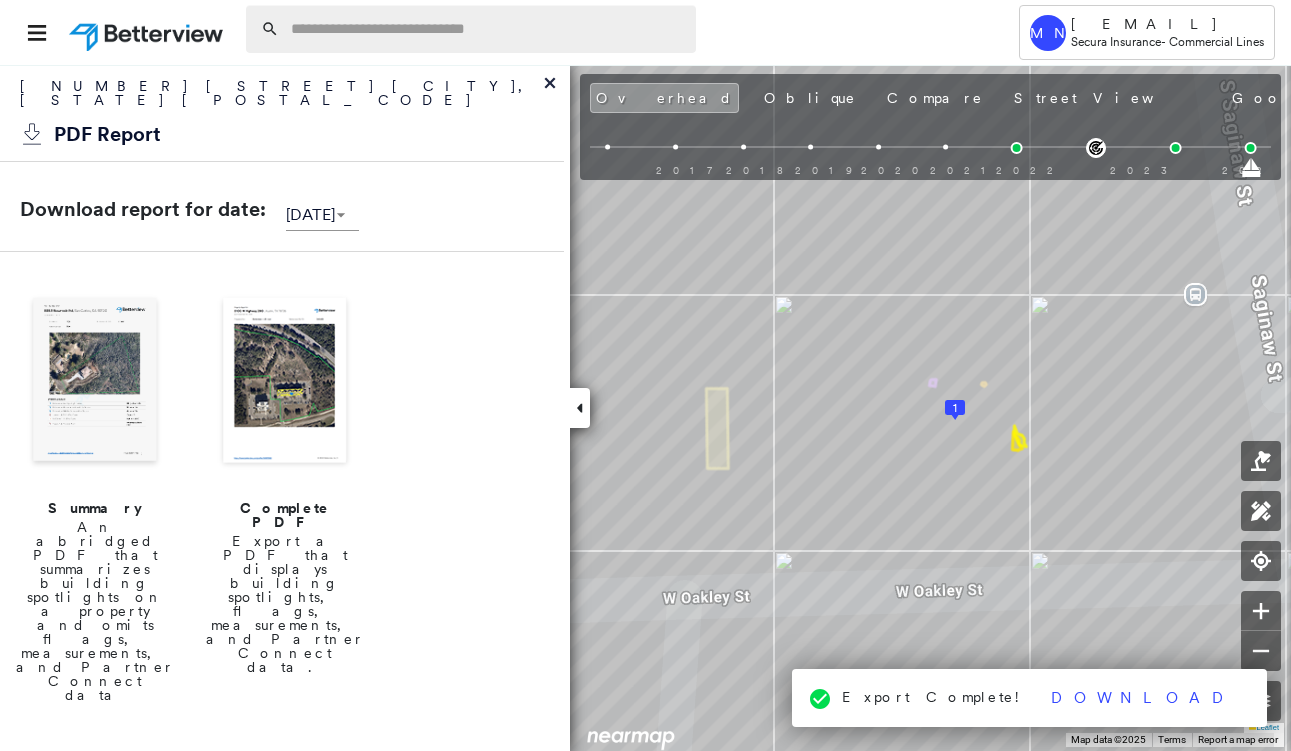 click at bounding box center (487, 29) 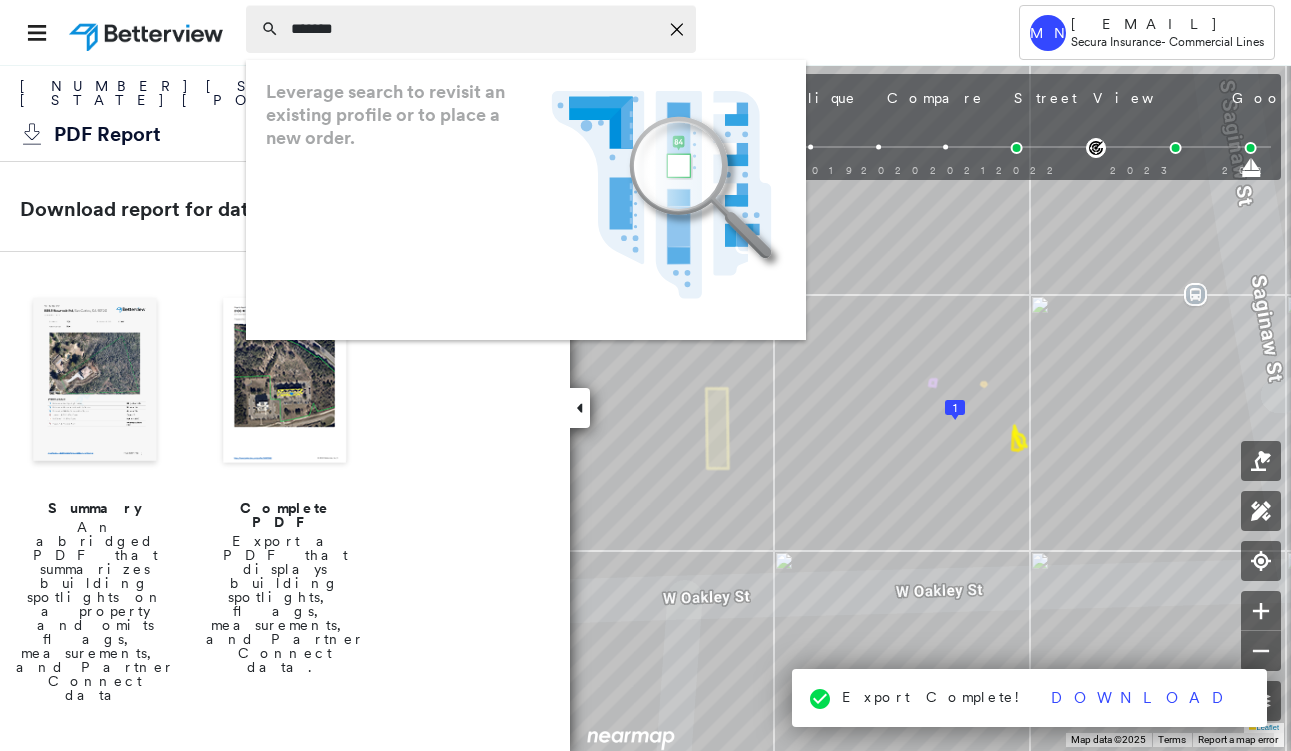 type on "*******" 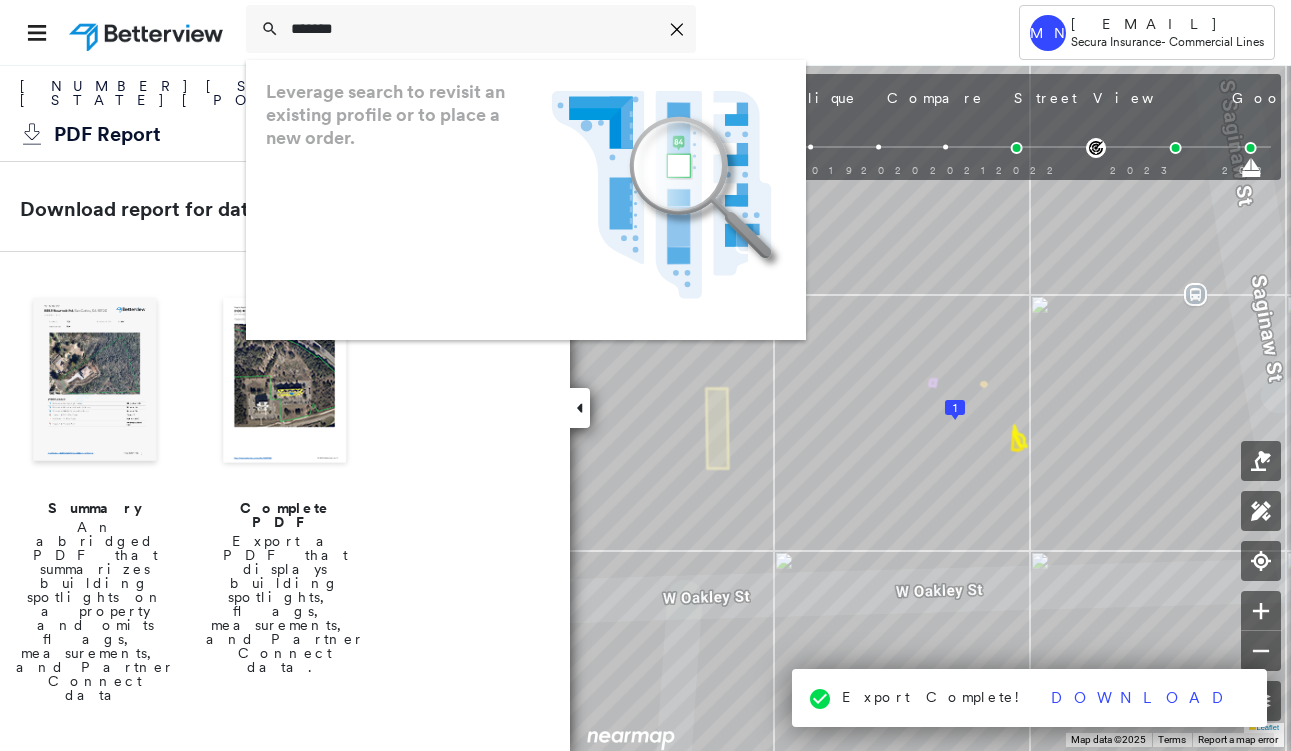 drag, startPoint x: 425, startPoint y: 31, endPoint x: 219, endPoint y: 31, distance: 206 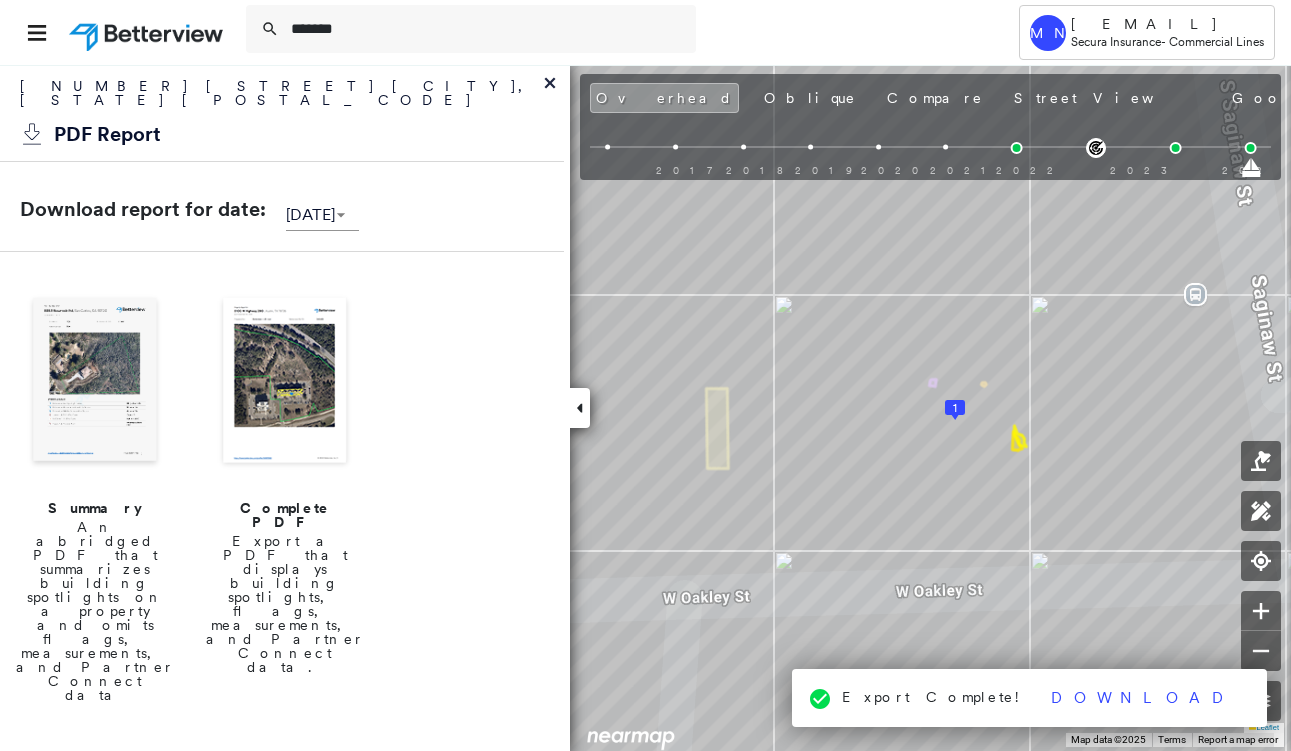 drag, startPoint x: 426, startPoint y: 38, endPoint x: 198, endPoint y: 41, distance: 228.01973 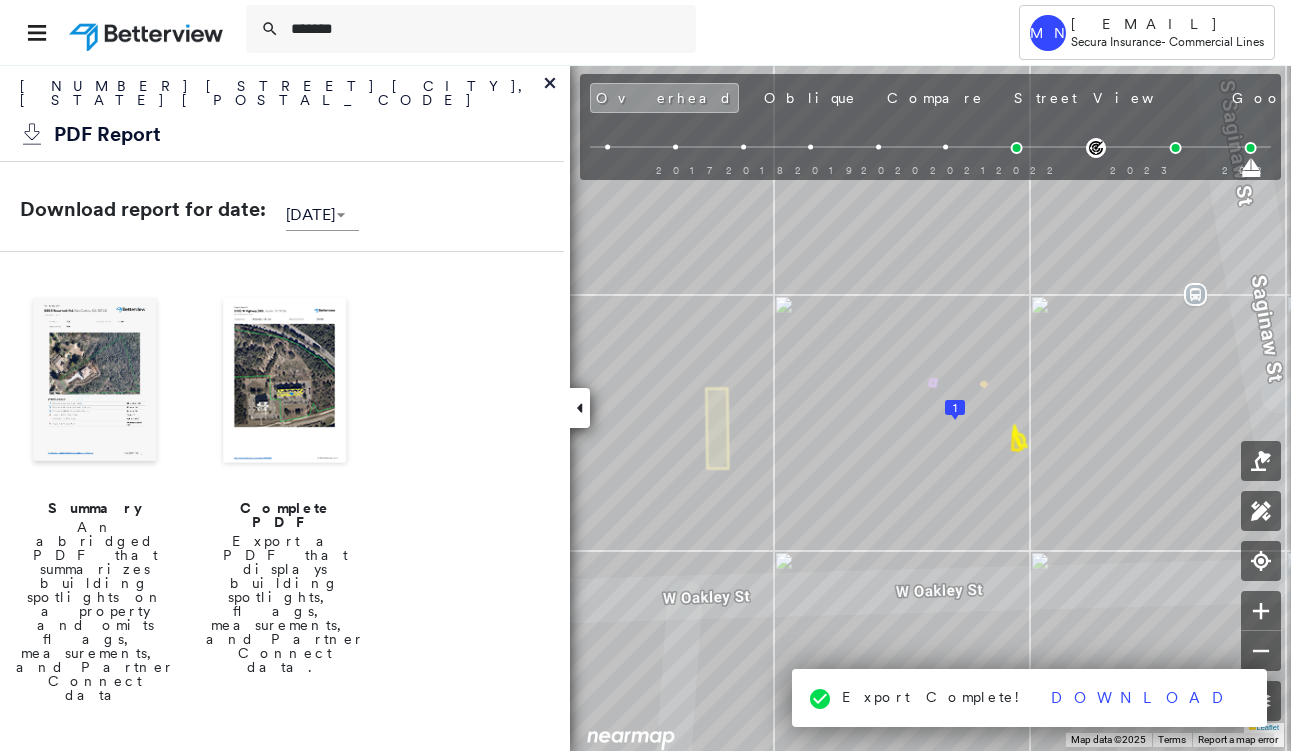 click on "Summary An abridged PDF that summarizes building spotlights on a property and omits flags, measurements, and Partner Connect data Complete PDF Export a PDF that displays building spotlights, flags, measurements, and Partner Connect data. Executive Overview Two page overview of the property that summarizes property and building conditions, for Executives. Agent Overview Two page overview of the property that summarizes property and building conditions, without scores, for Agents." at bounding box center [282, 741] 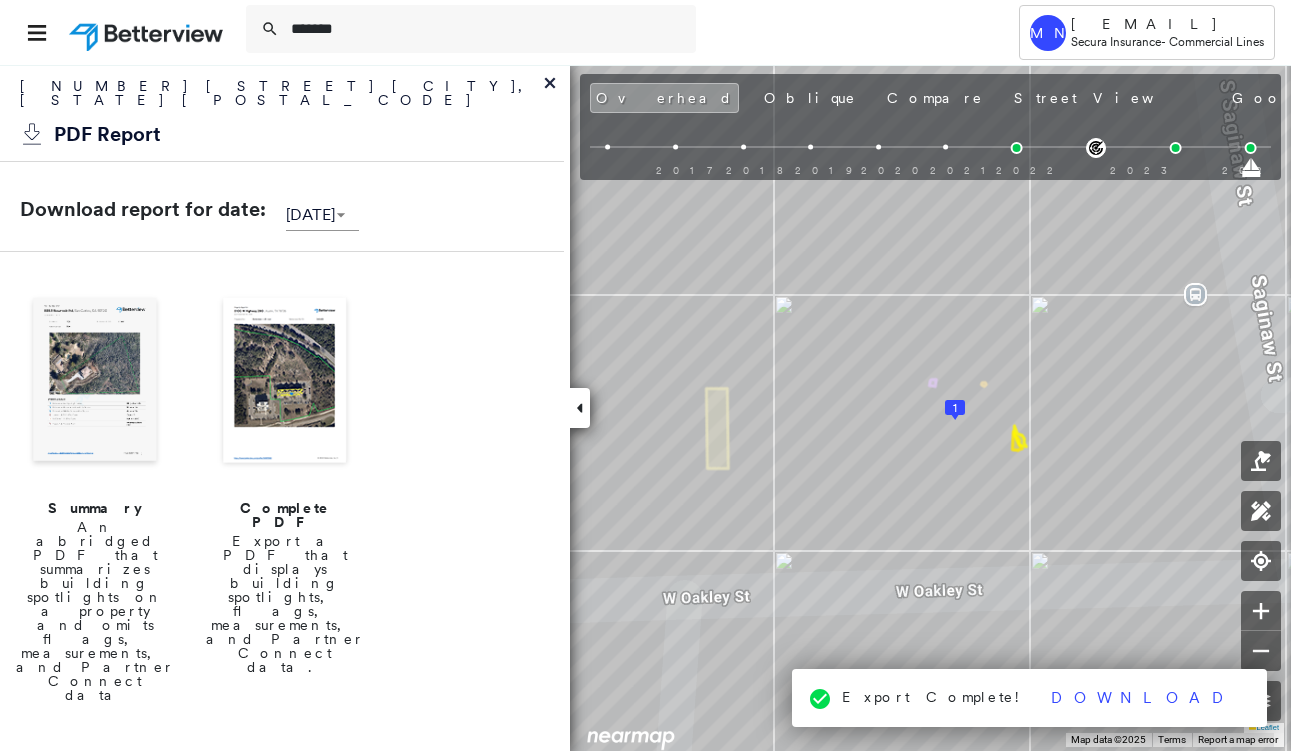 drag, startPoint x: 355, startPoint y: 14, endPoint x: 148, endPoint y: 23, distance: 207.19556 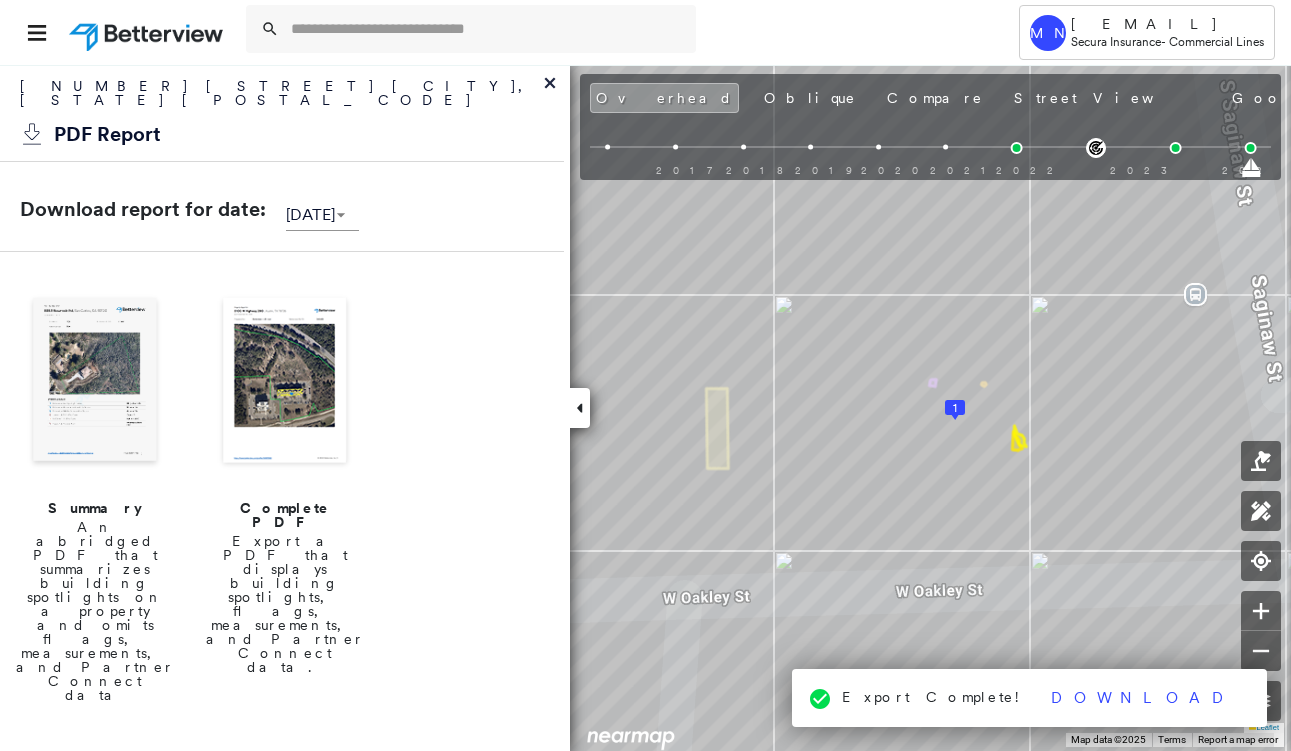 paste on "**********" 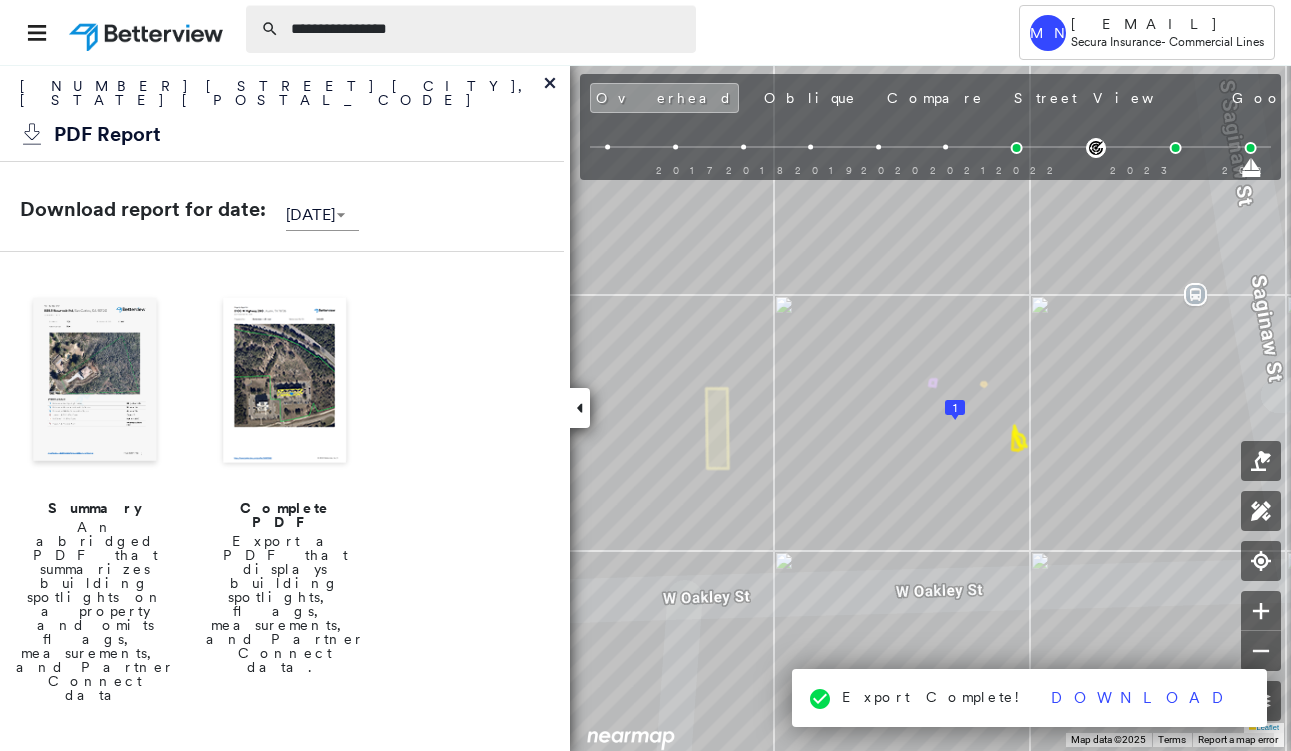 click on "**********" at bounding box center (487, 29) 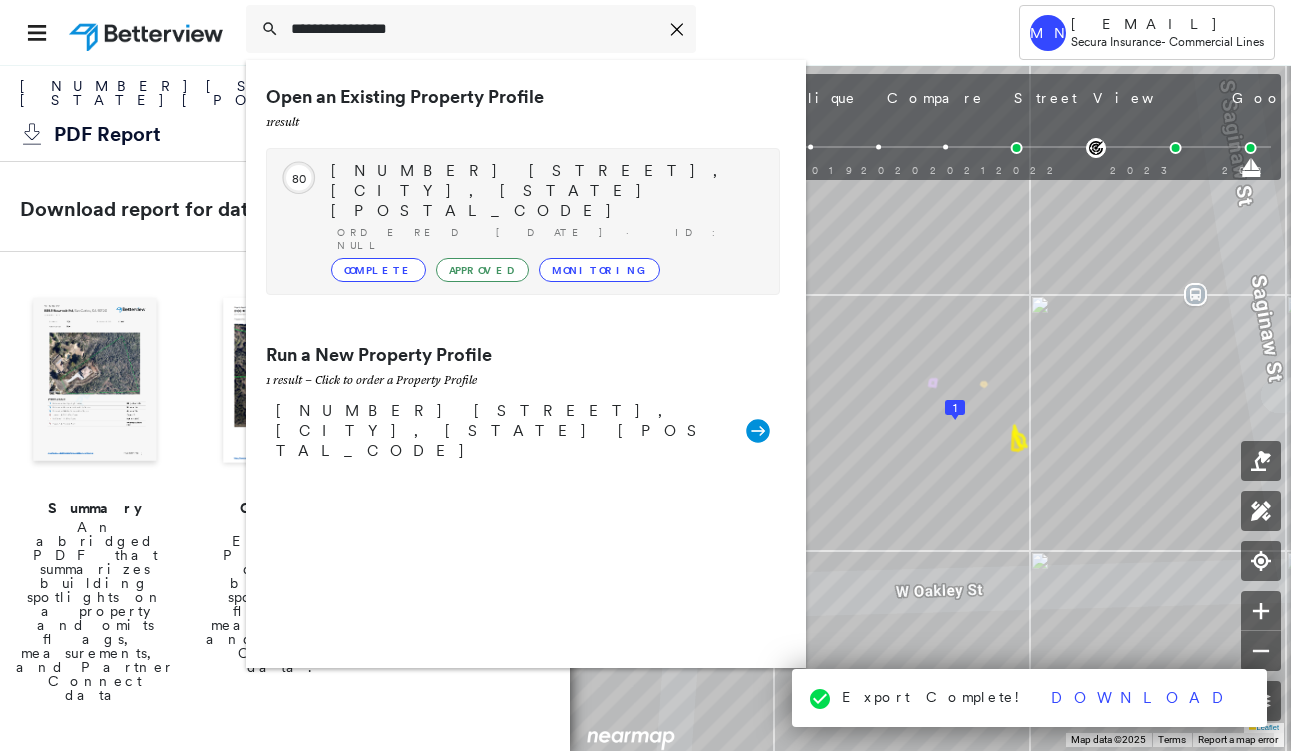 type on "**********" 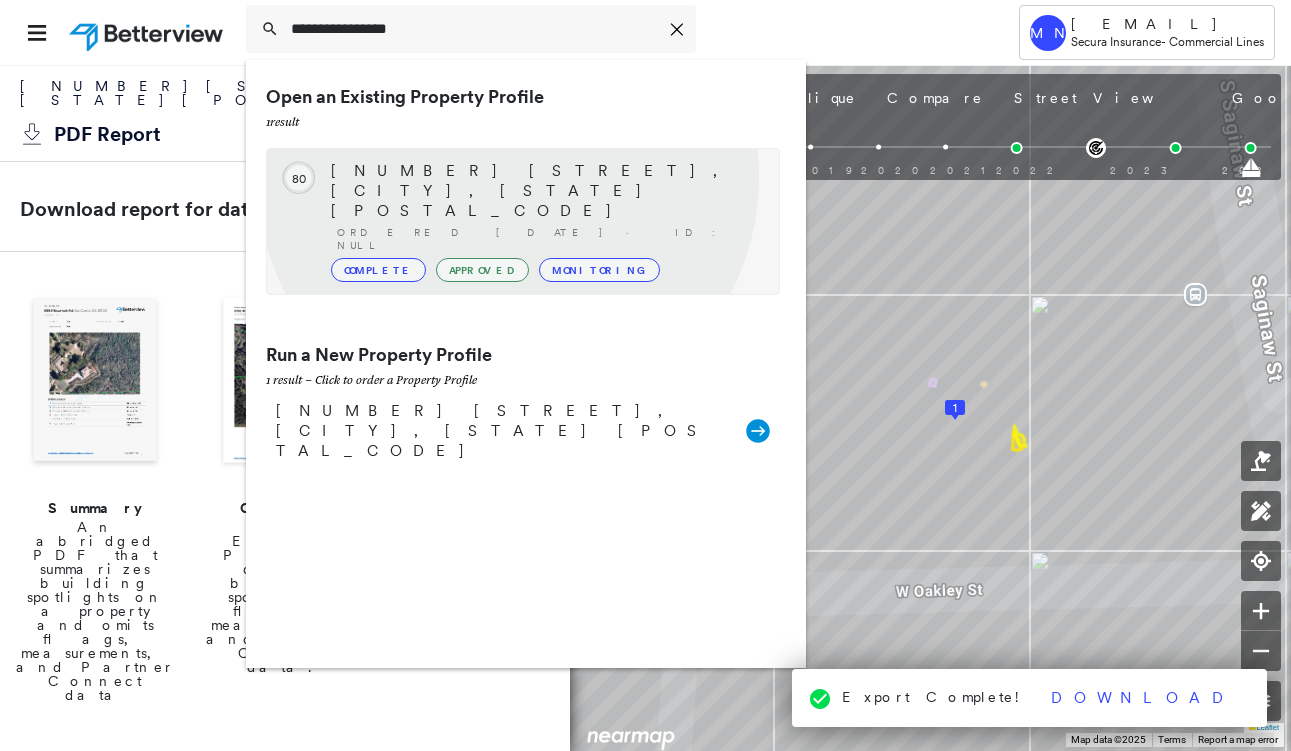 click on "[NUMBER] [STREET], [CITY], [STATE] [POSTAL_CODE]" at bounding box center (545, 191) 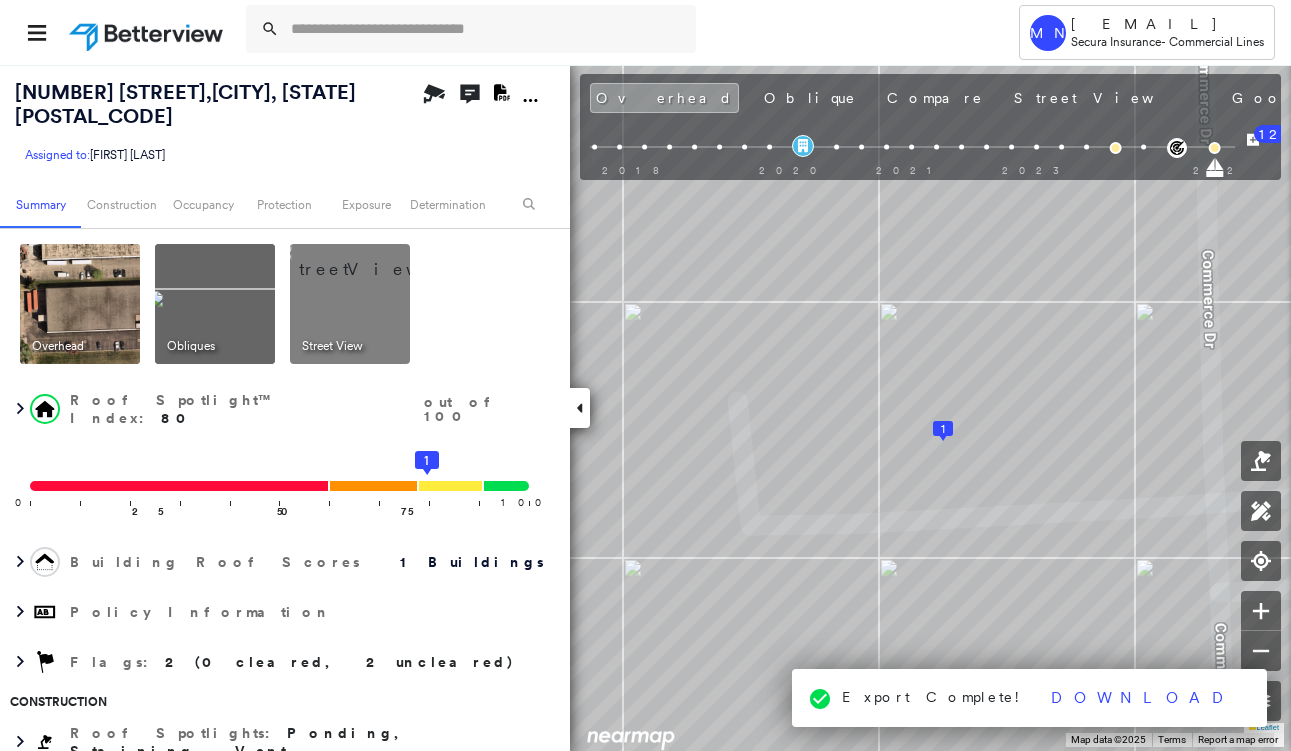 click on "Download PDF Report" 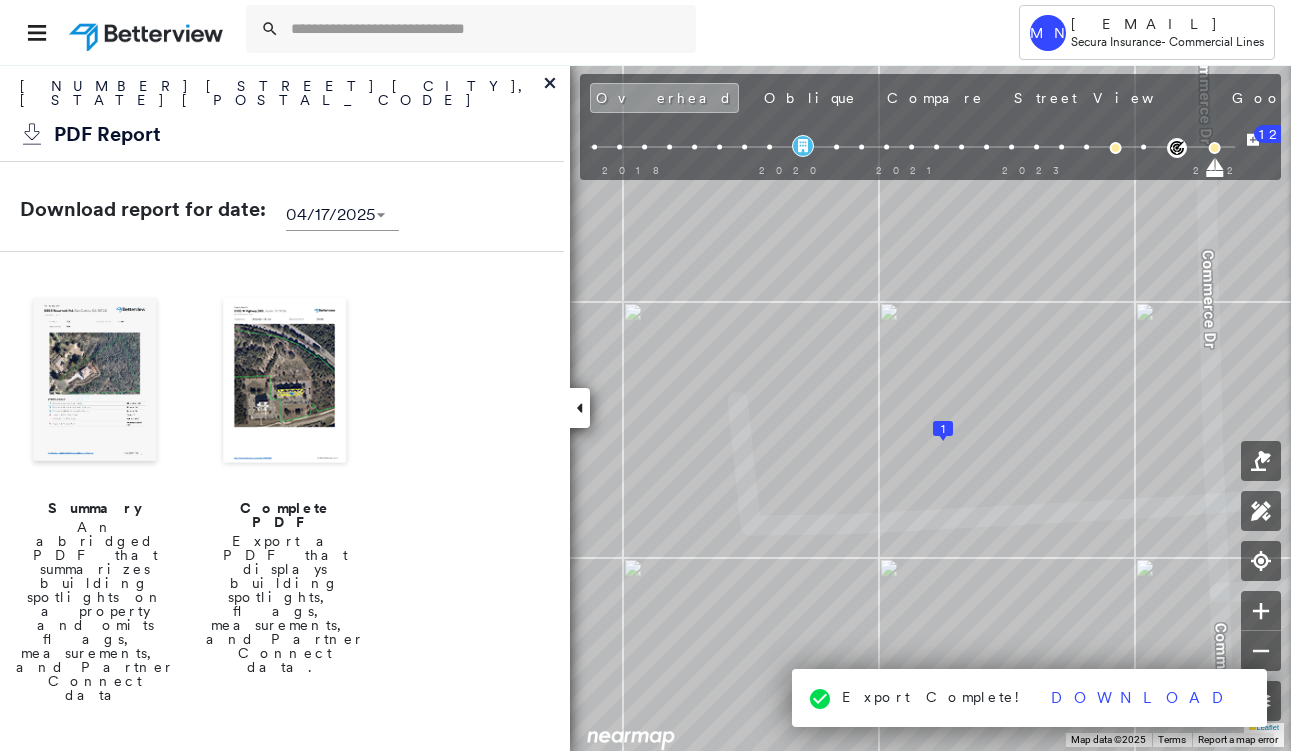 click at bounding box center (285, 382) 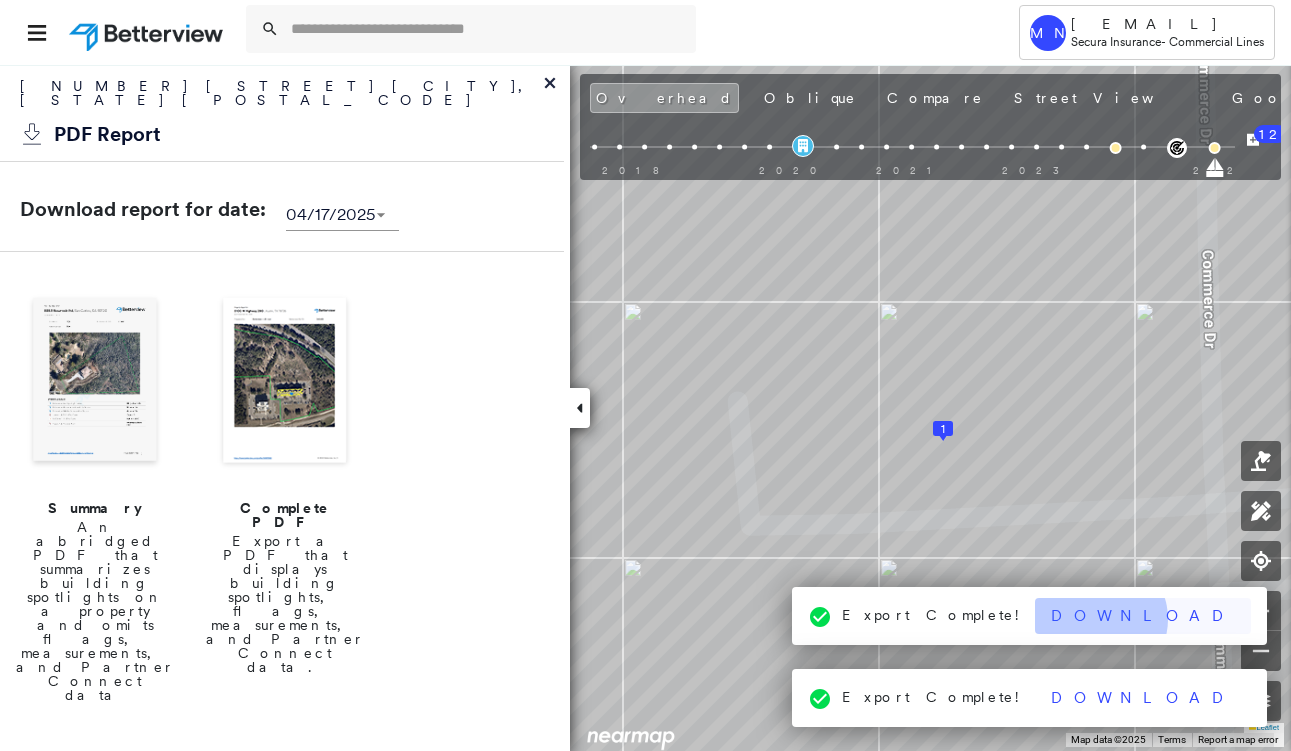 click on "Download" at bounding box center [1143, 616] 